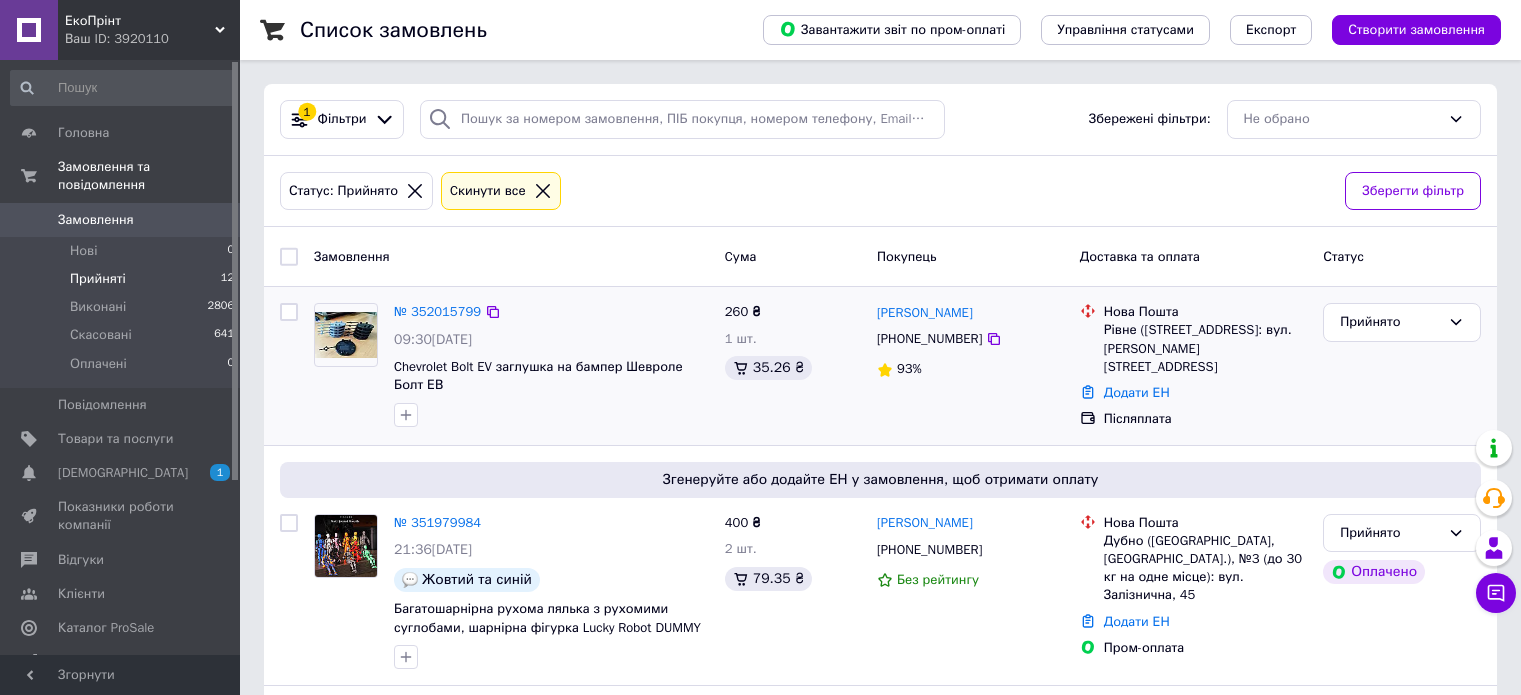 scroll, scrollTop: 0, scrollLeft: 0, axis: both 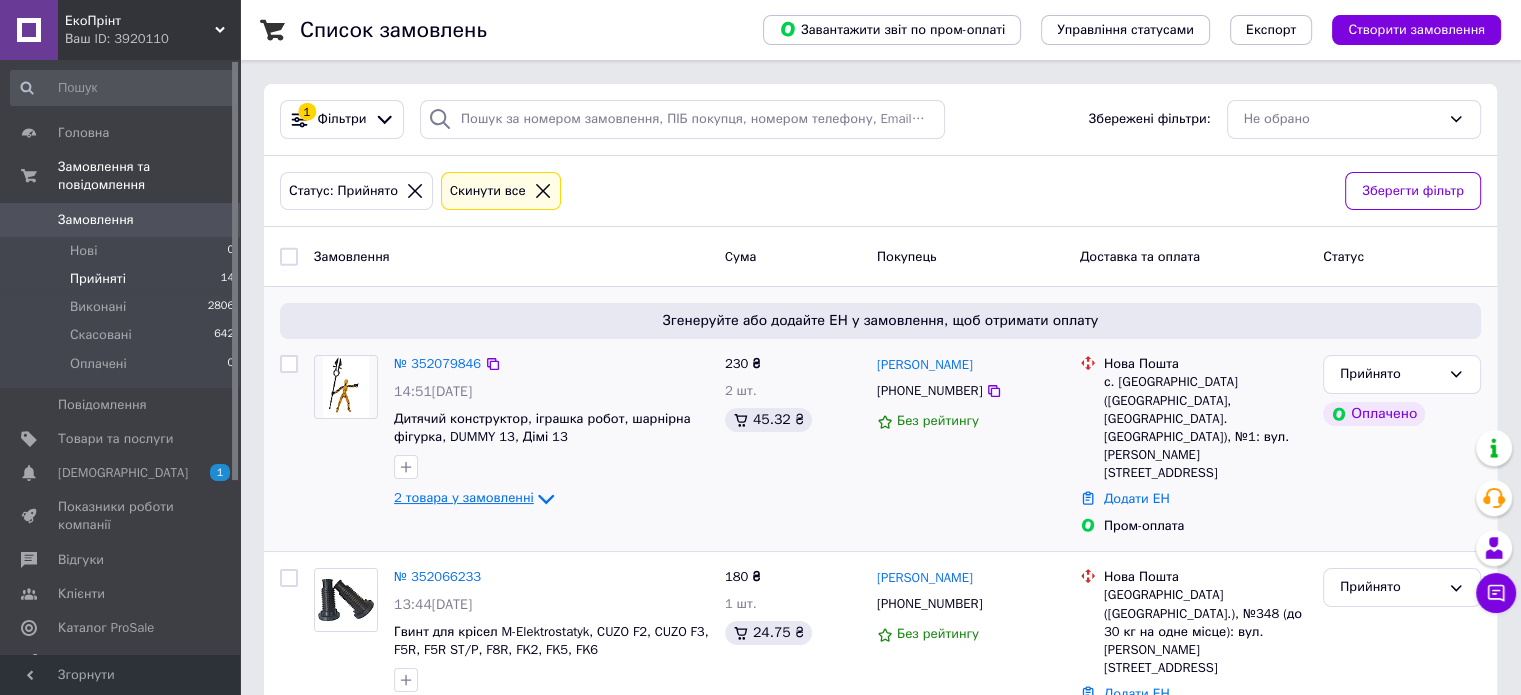 click on "2 товара у замовленні" at bounding box center [464, 498] 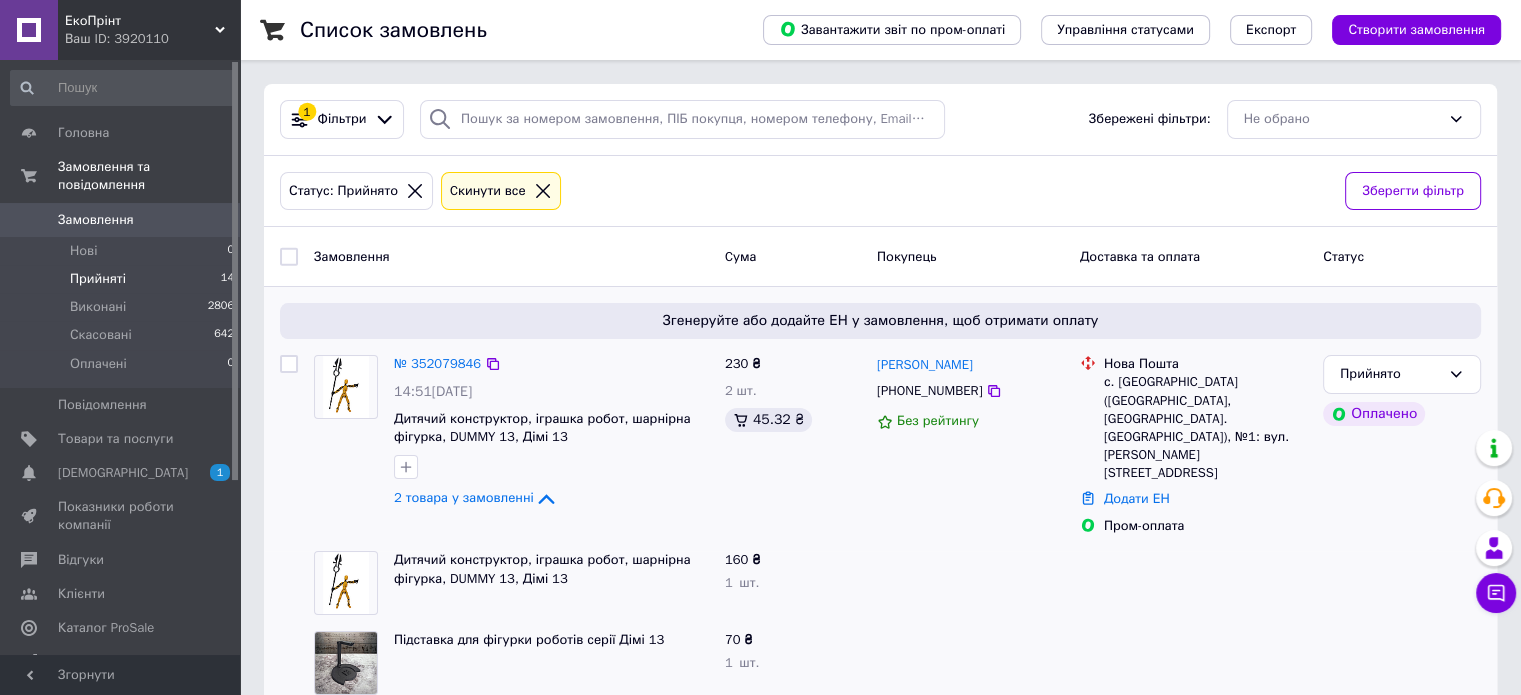 scroll, scrollTop: 100, scrollLeft: 0, axis: vertical 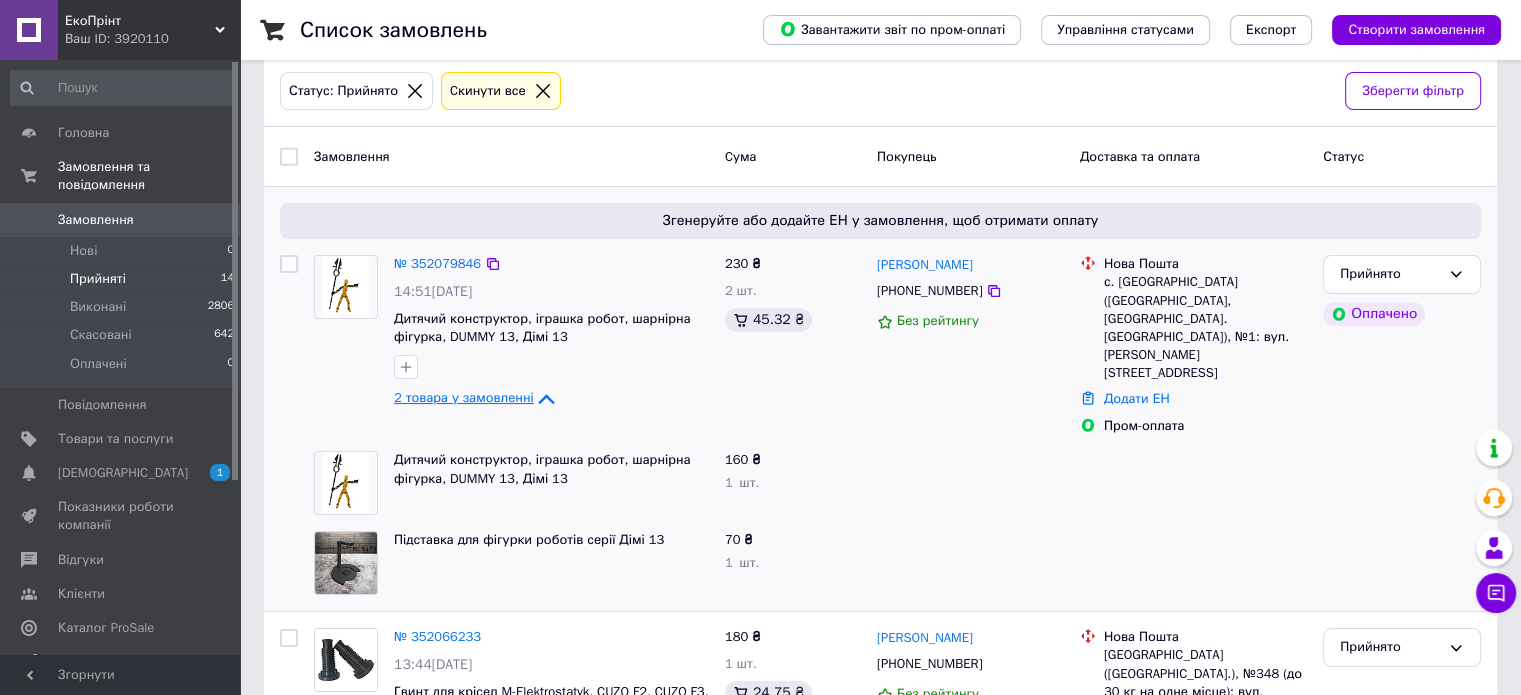click on "2 товара у замовленні" at bounding box center [464, 398] 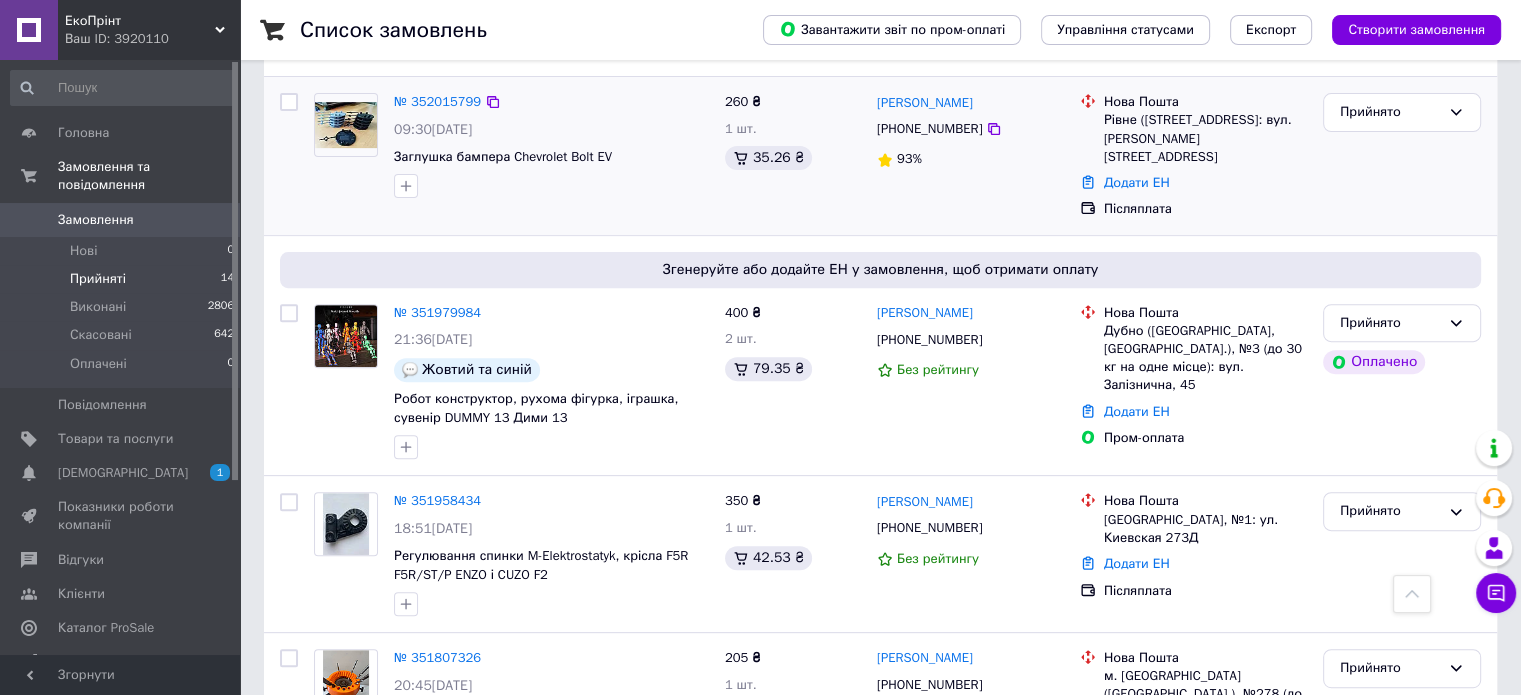 scroll, scrollTop: 700, scrollLeft: 0, axis: vertical 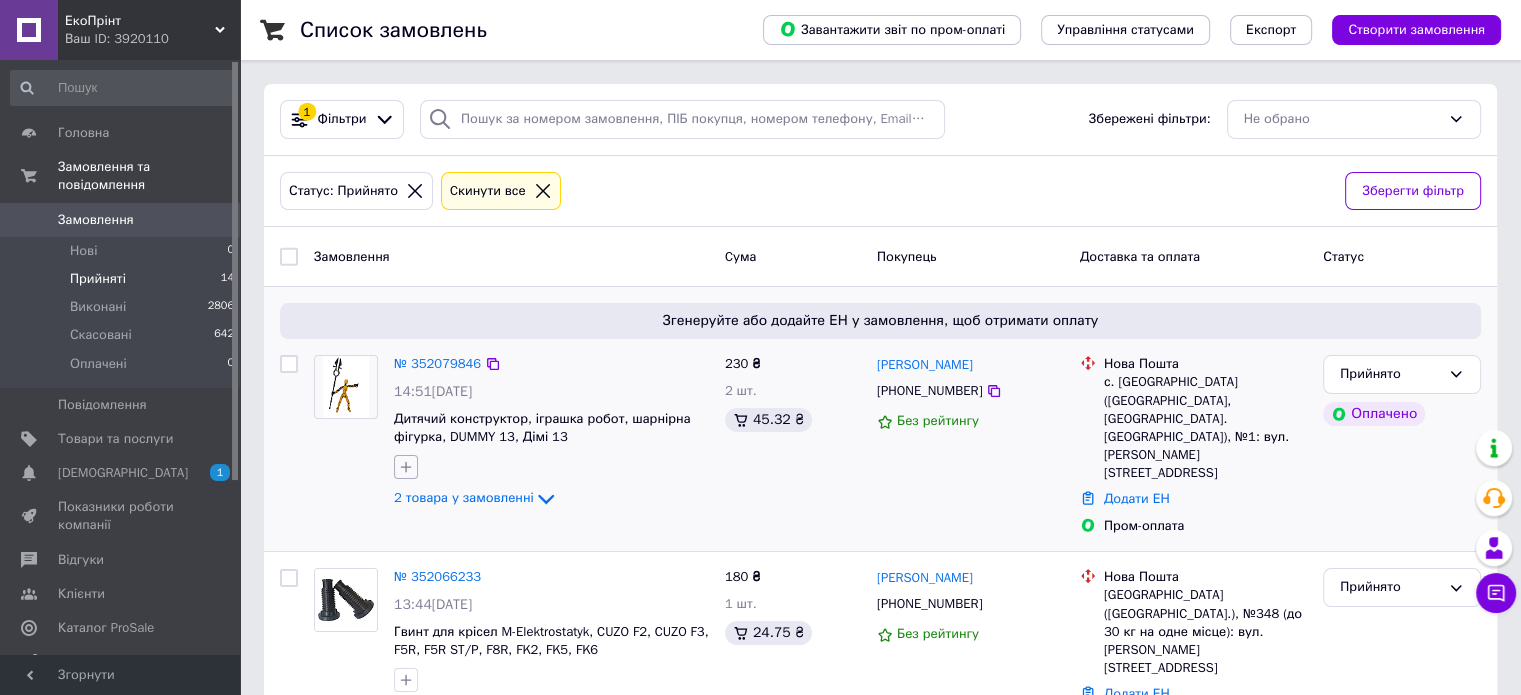 click 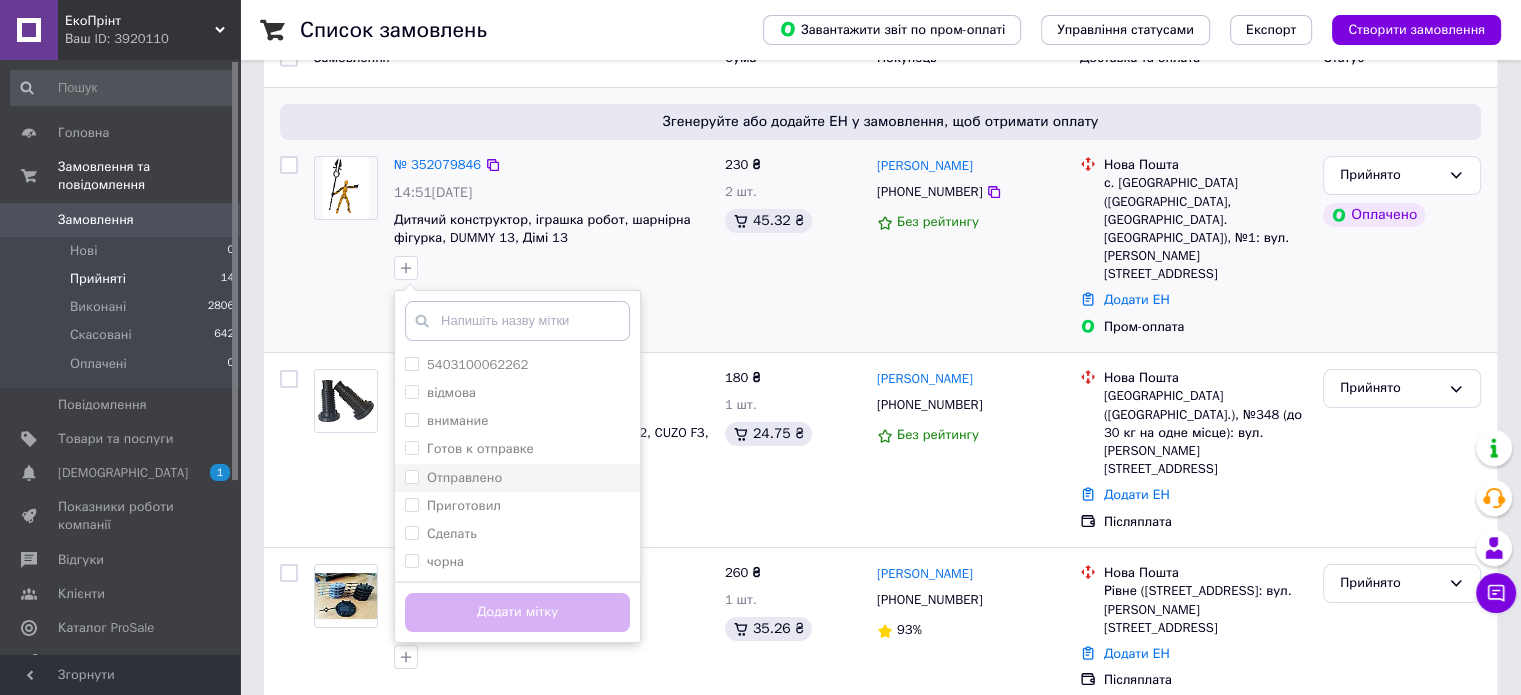 scroll, scrollTop: 200, scrollLeft: 0, axis: vertical 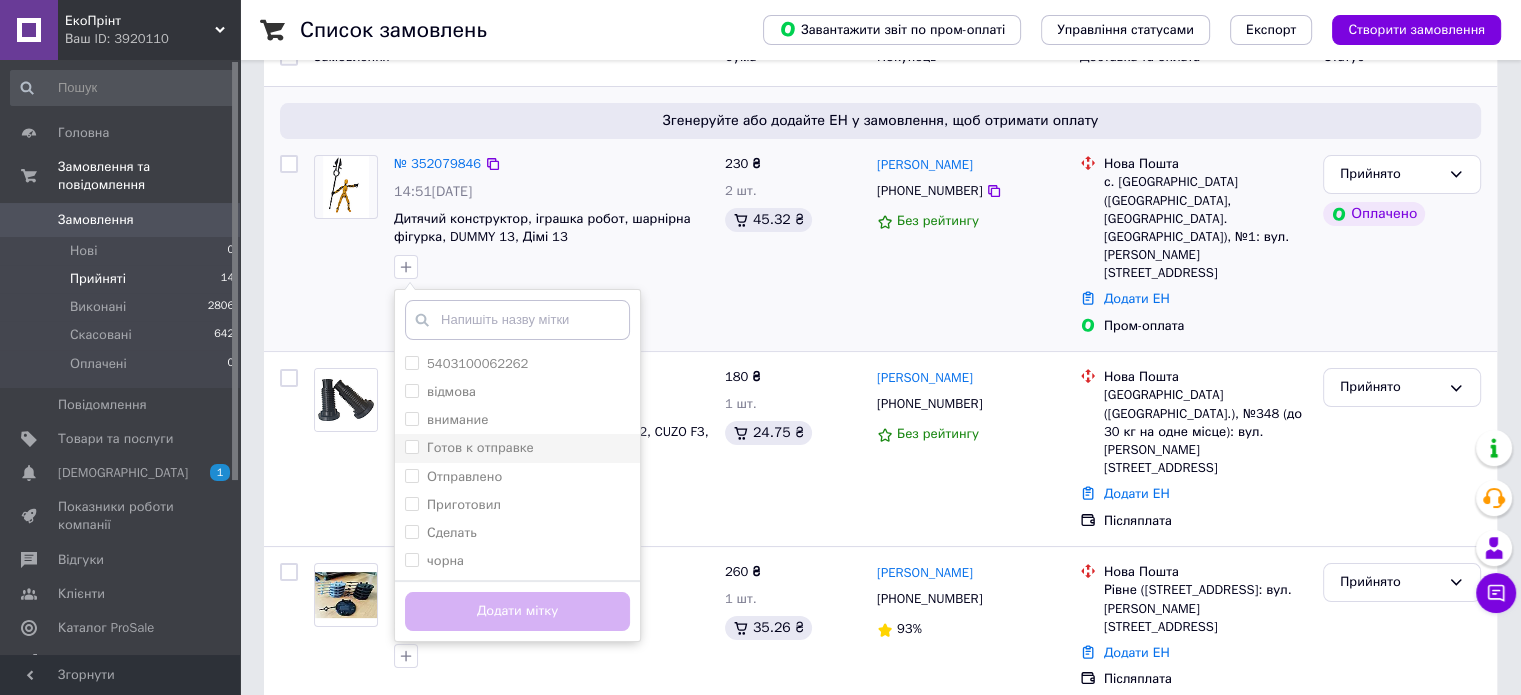 click on "Готов к отправке" at bounding box center (480, 447) 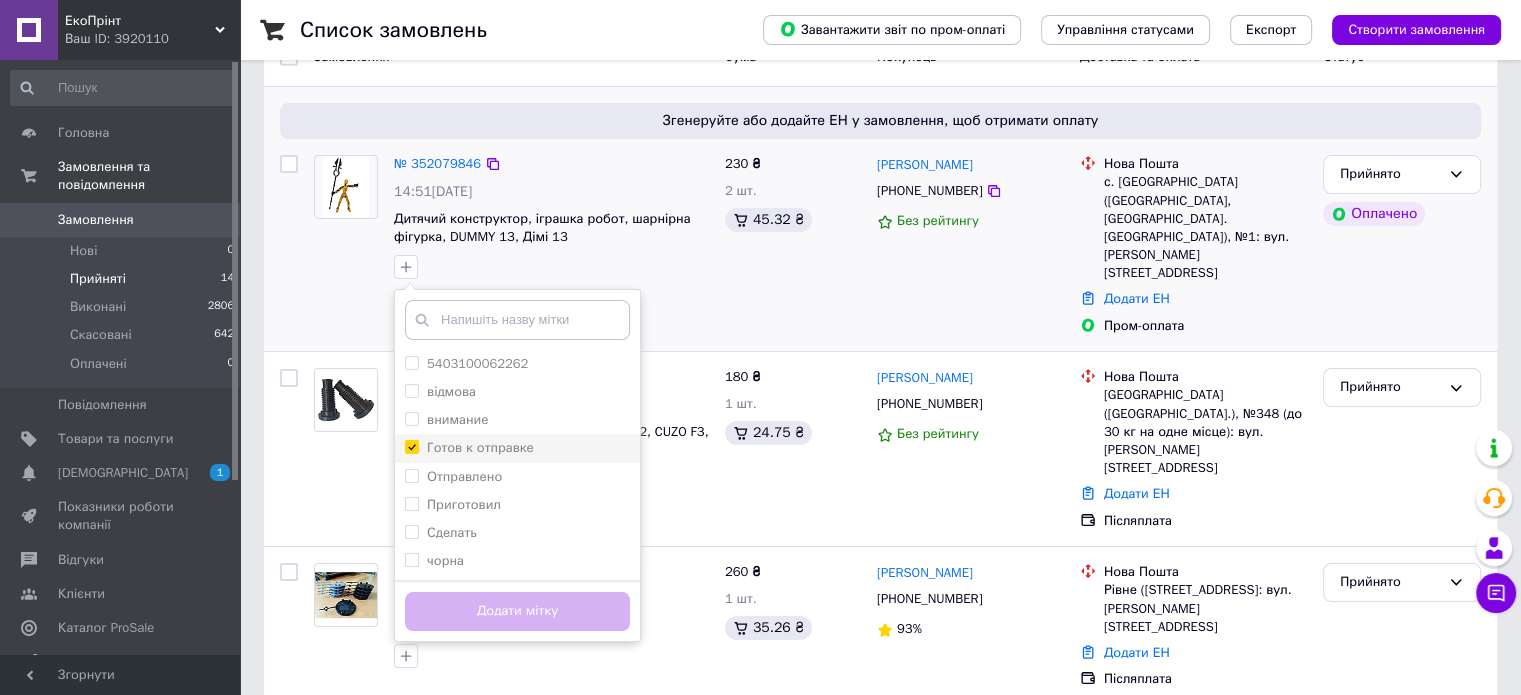 checkbox on "true" 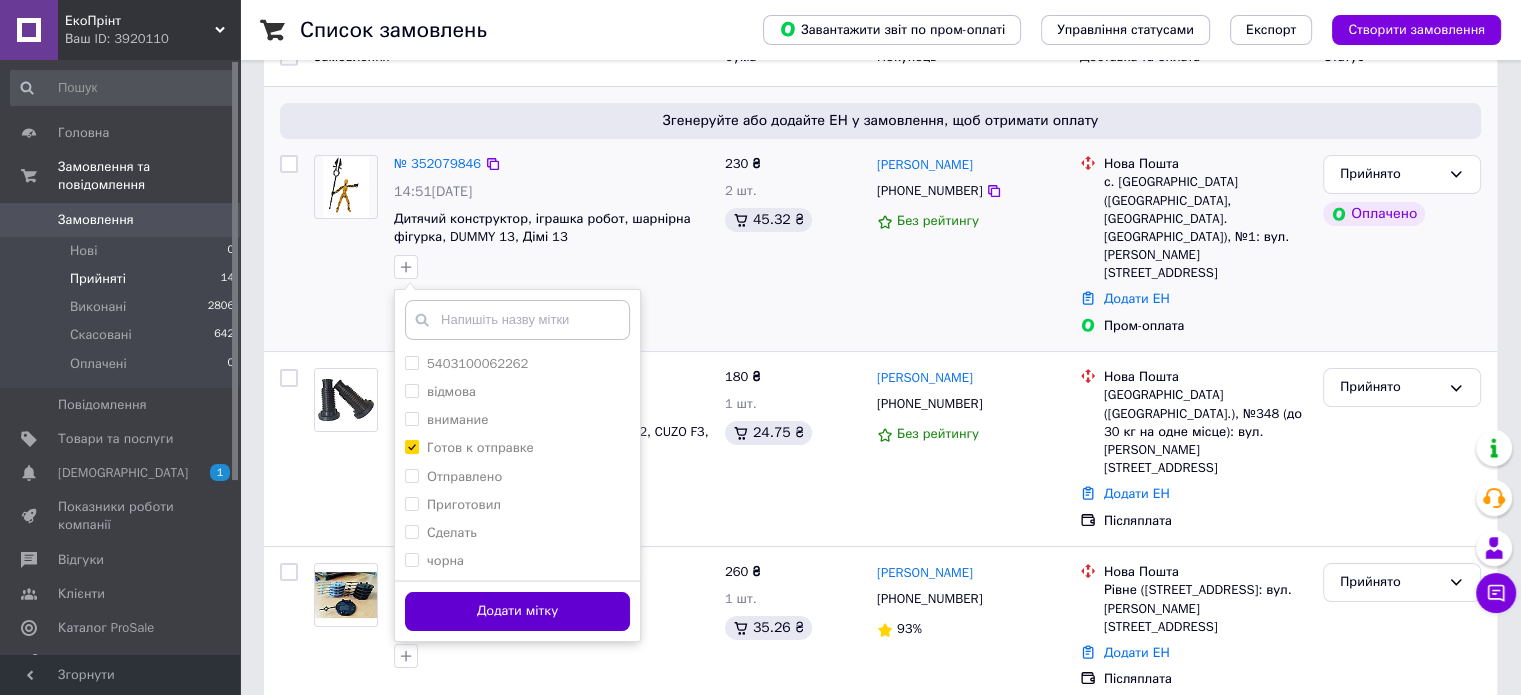 click on "Додати мітку" at bounding box center (517, 611) 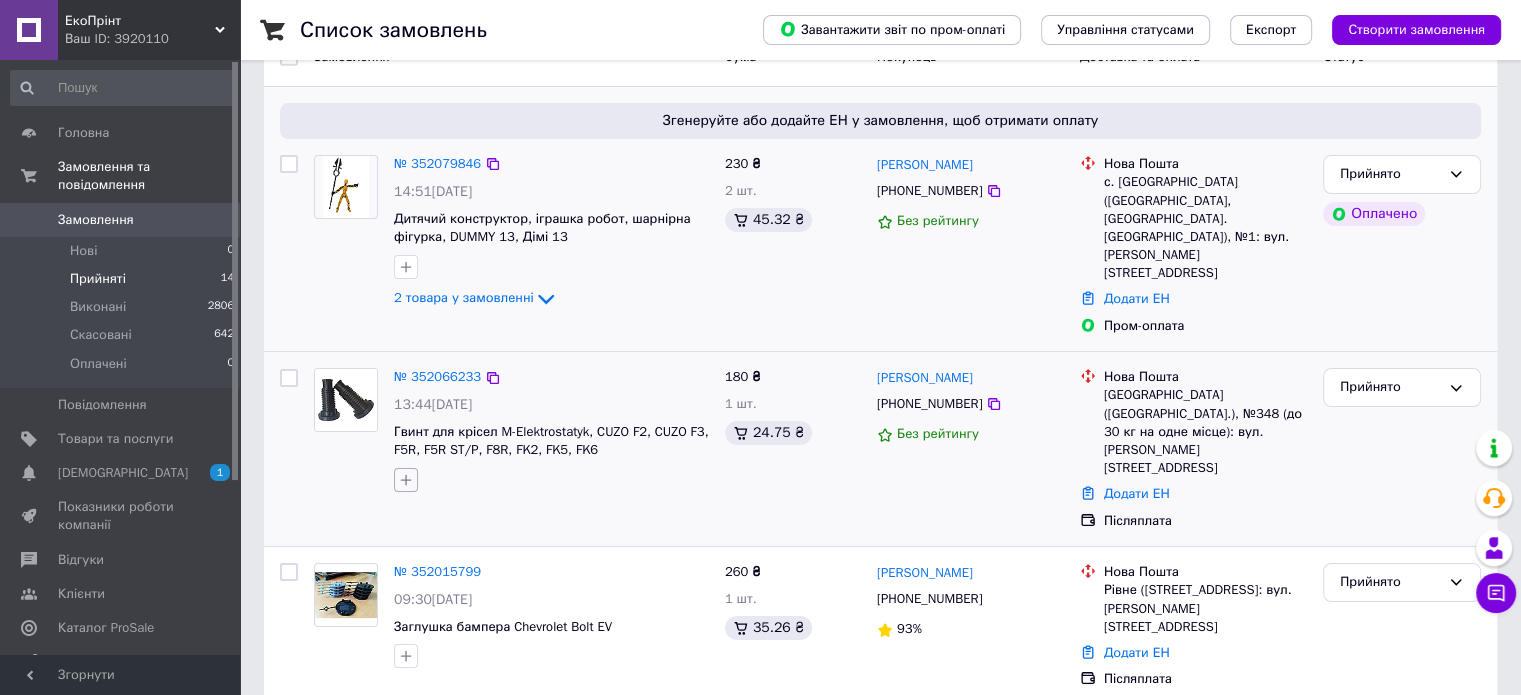 click at bounding box center (406, 480) 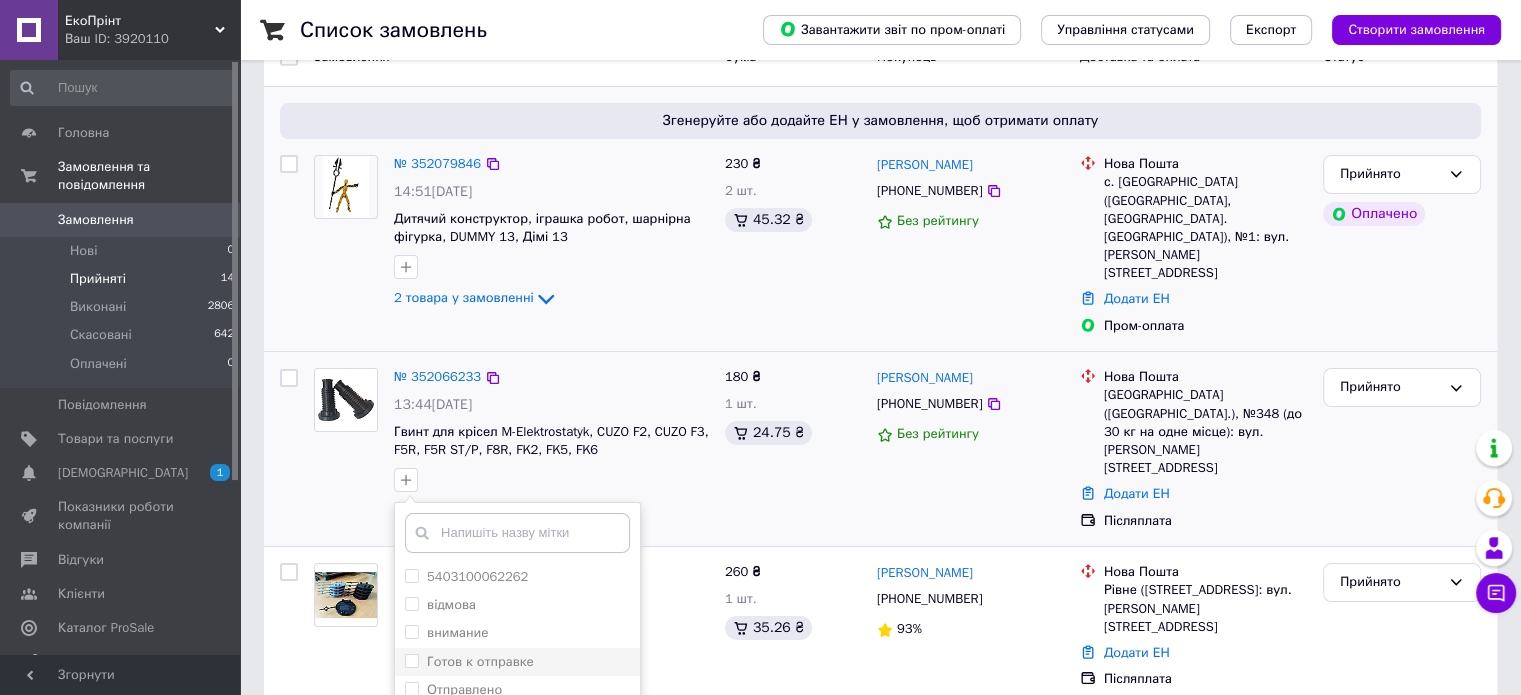click on "Готов к отправке" at bounding box center (480, 661) 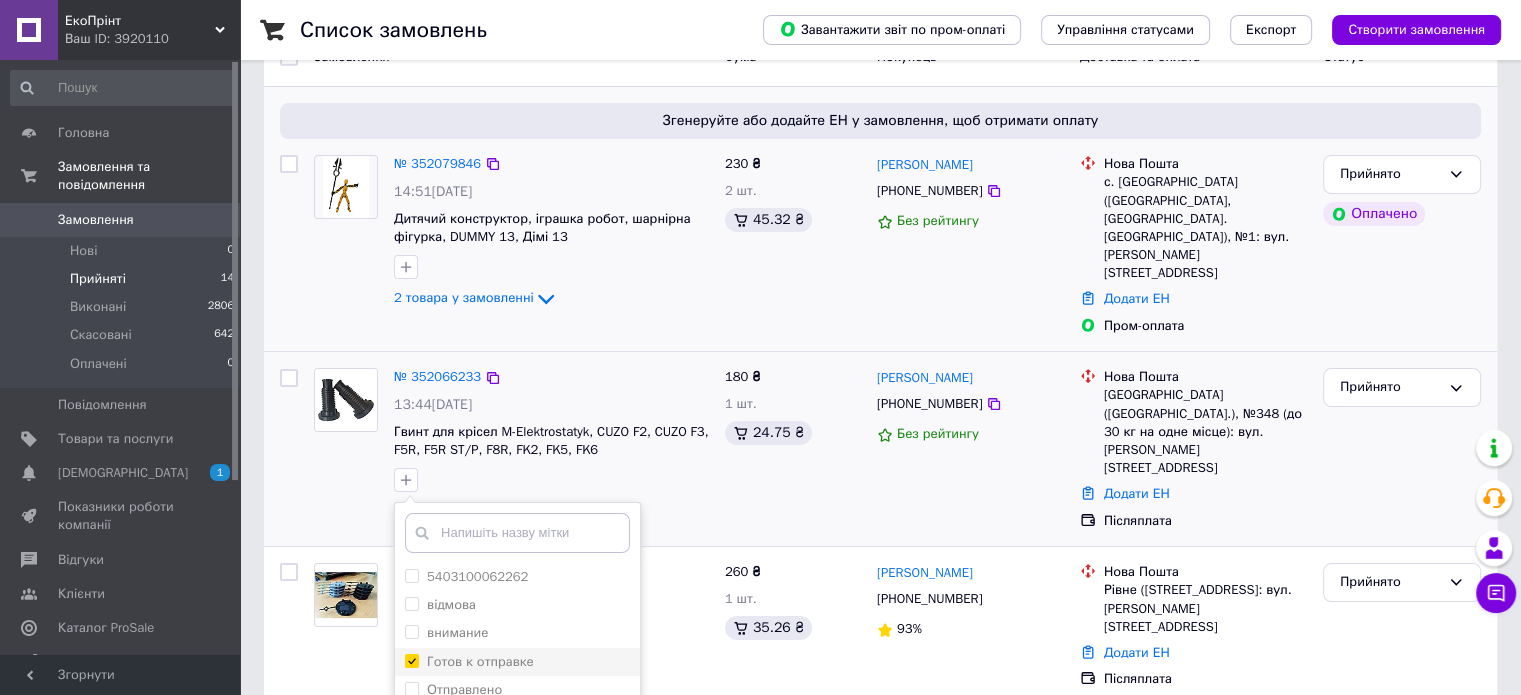 checkbox on "true" 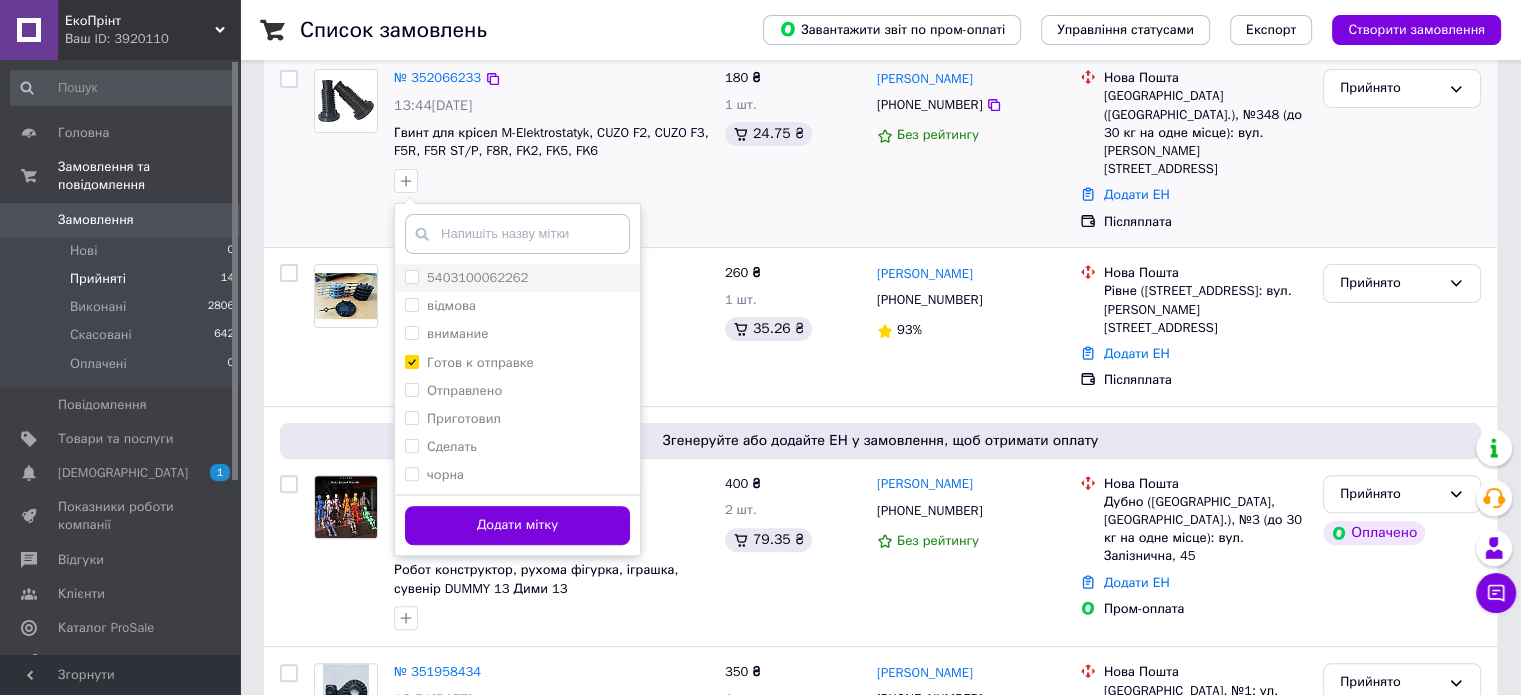 scroll, scrollTop: 500, scrollLeft: 0, axis: vertical 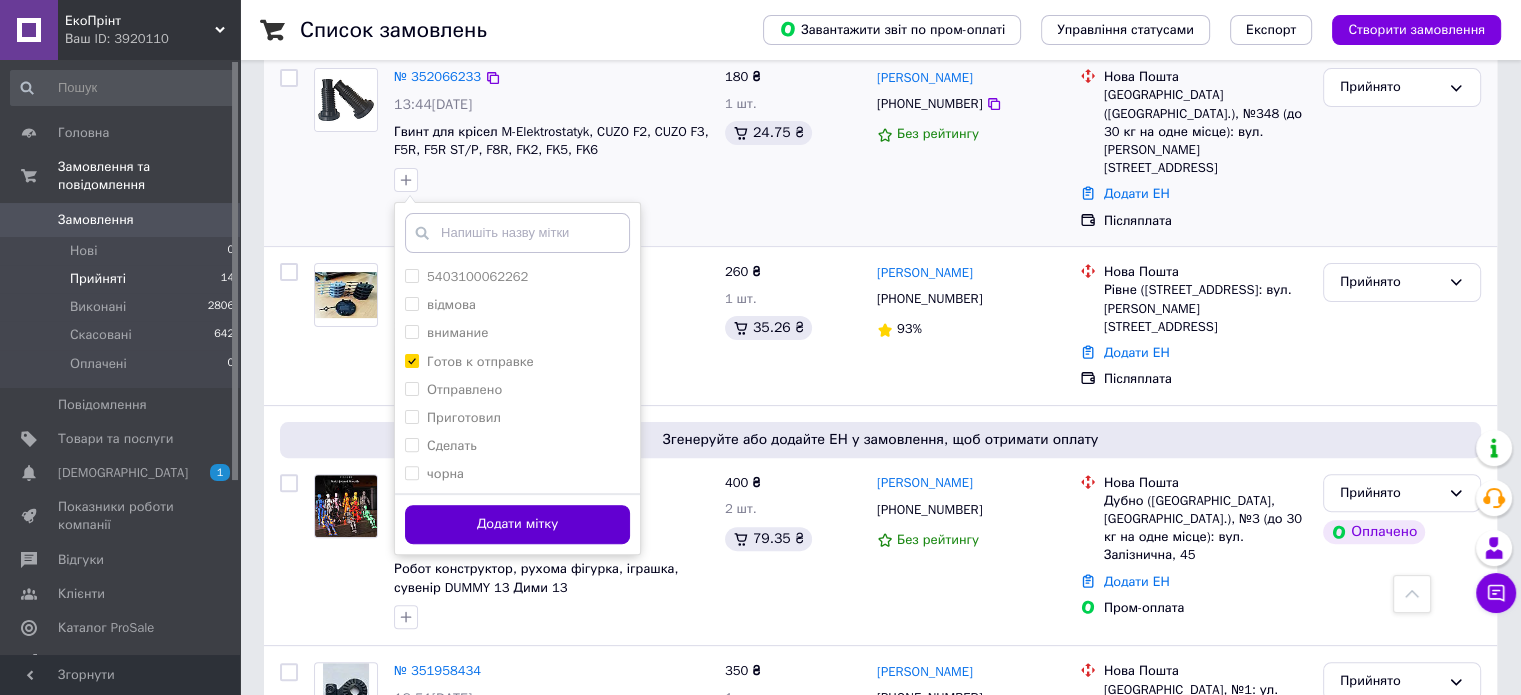 click on "Додати мітку" at bounding box center [517, 524] 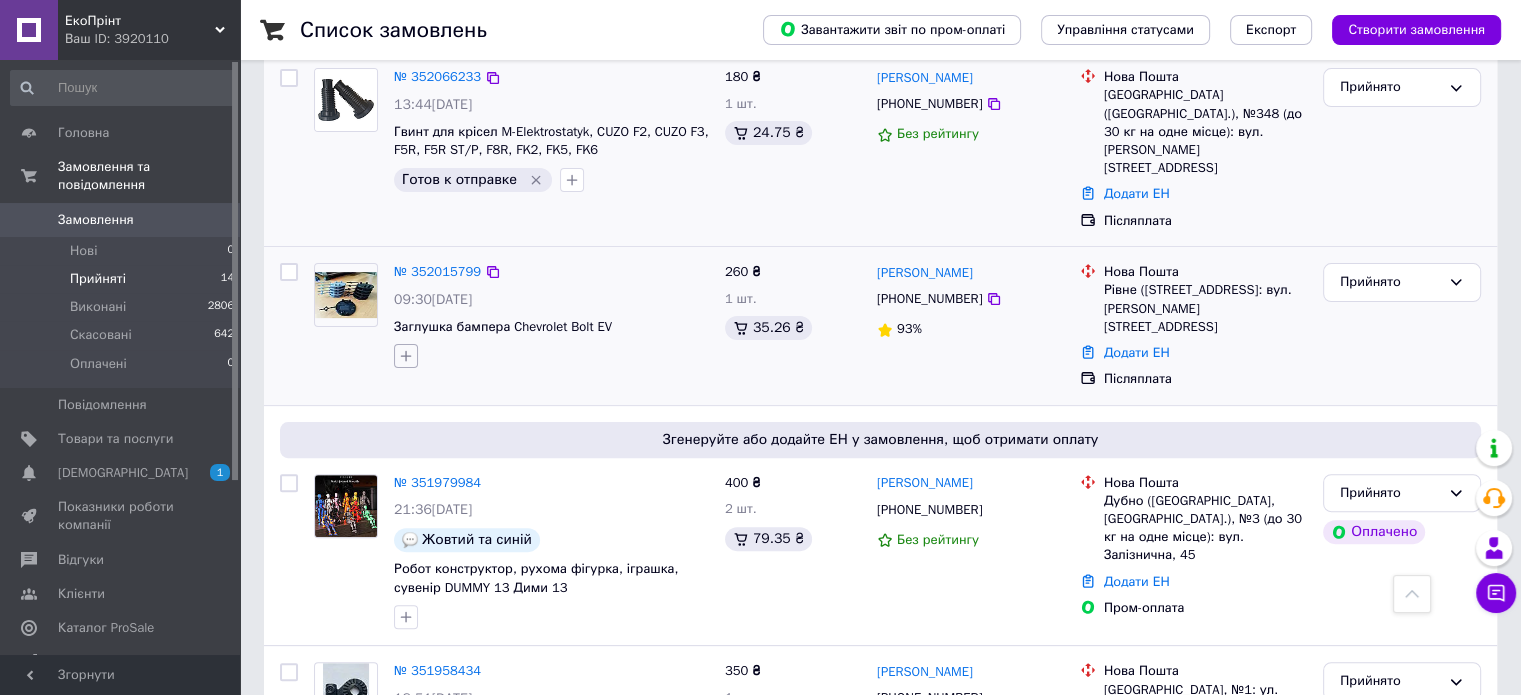 click 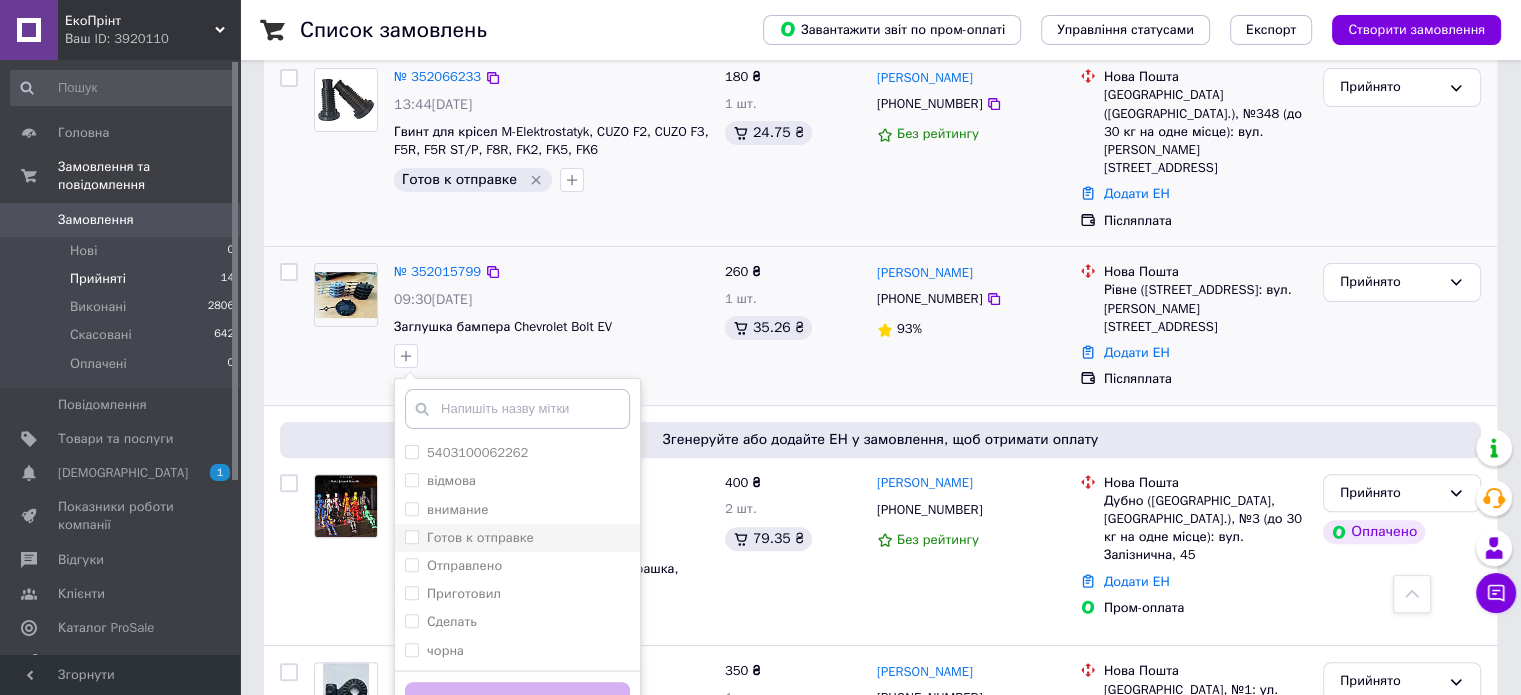 click on "Готов к отправке" at bounding box center [480, 537] 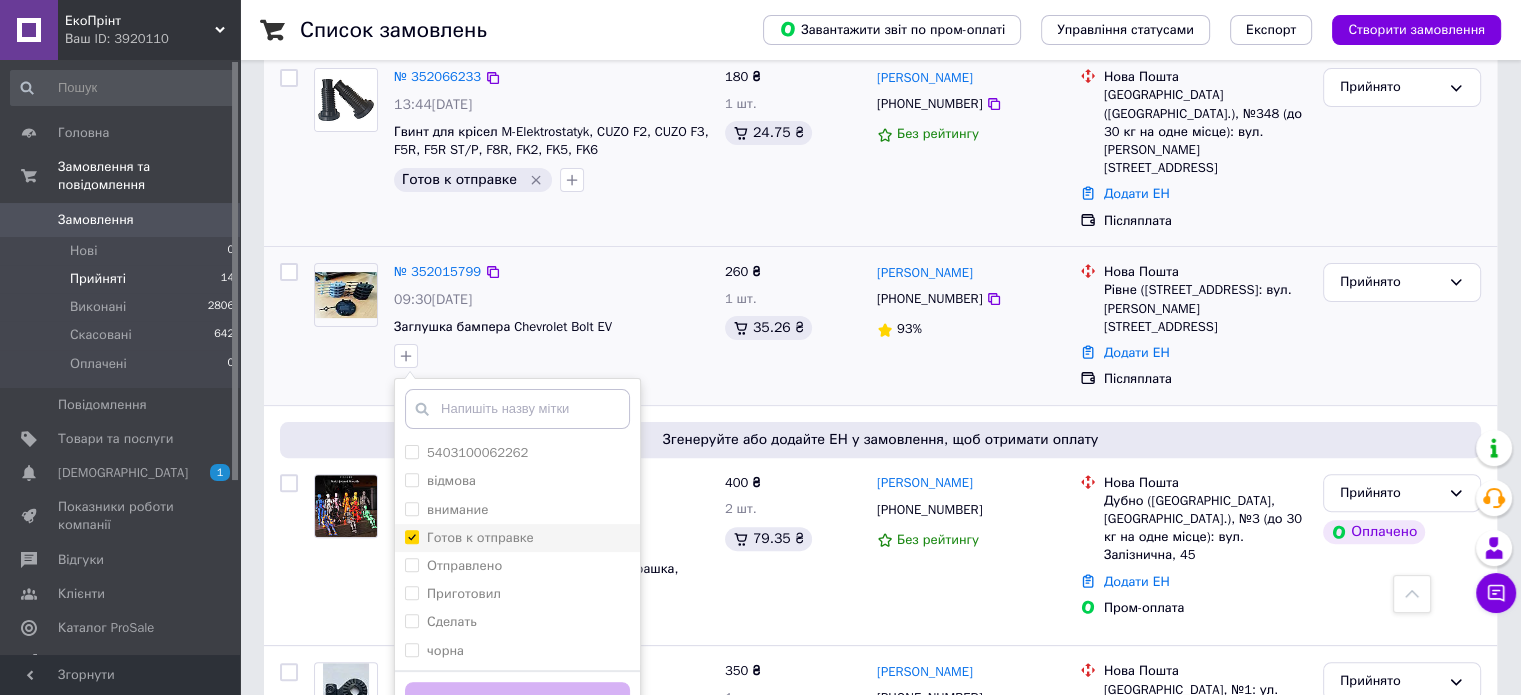 checkbox on "true" 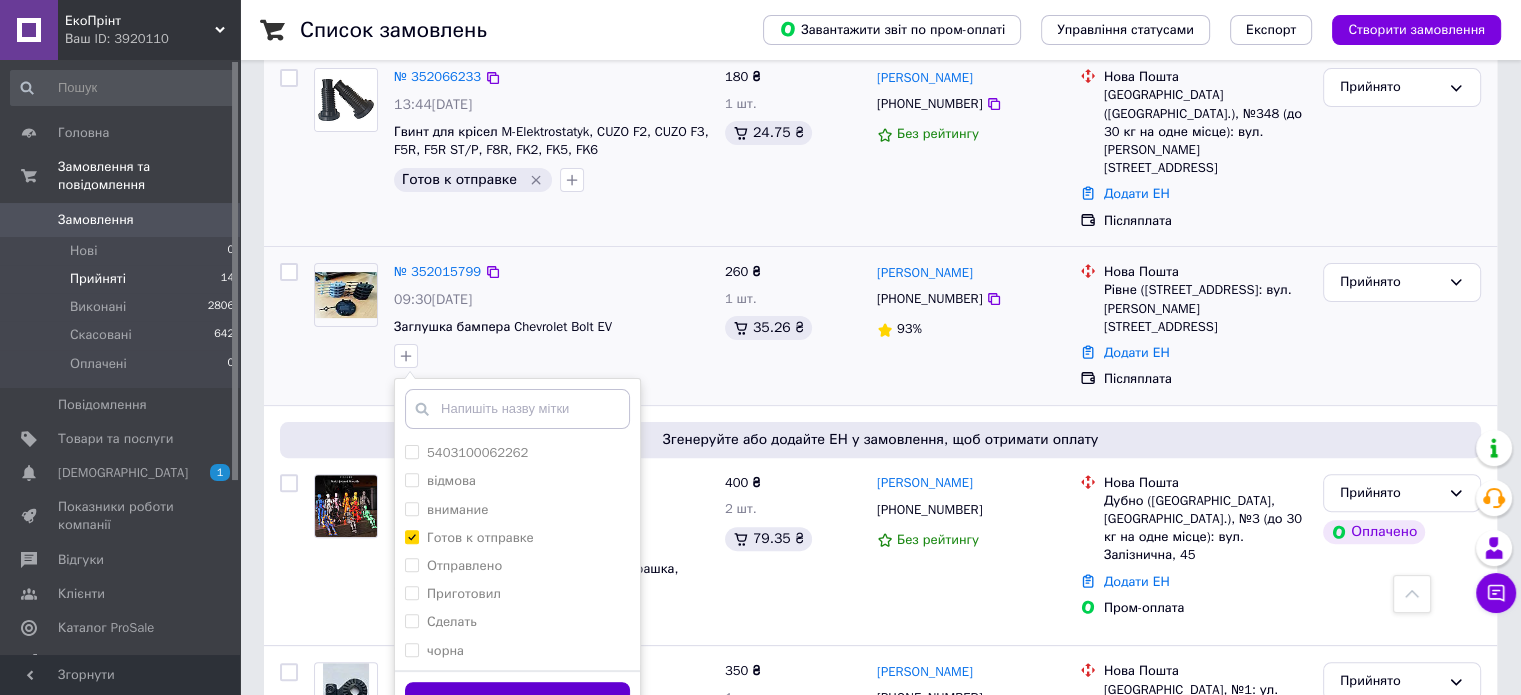 click on "Додати мітку" at bounding box center [517, 701] 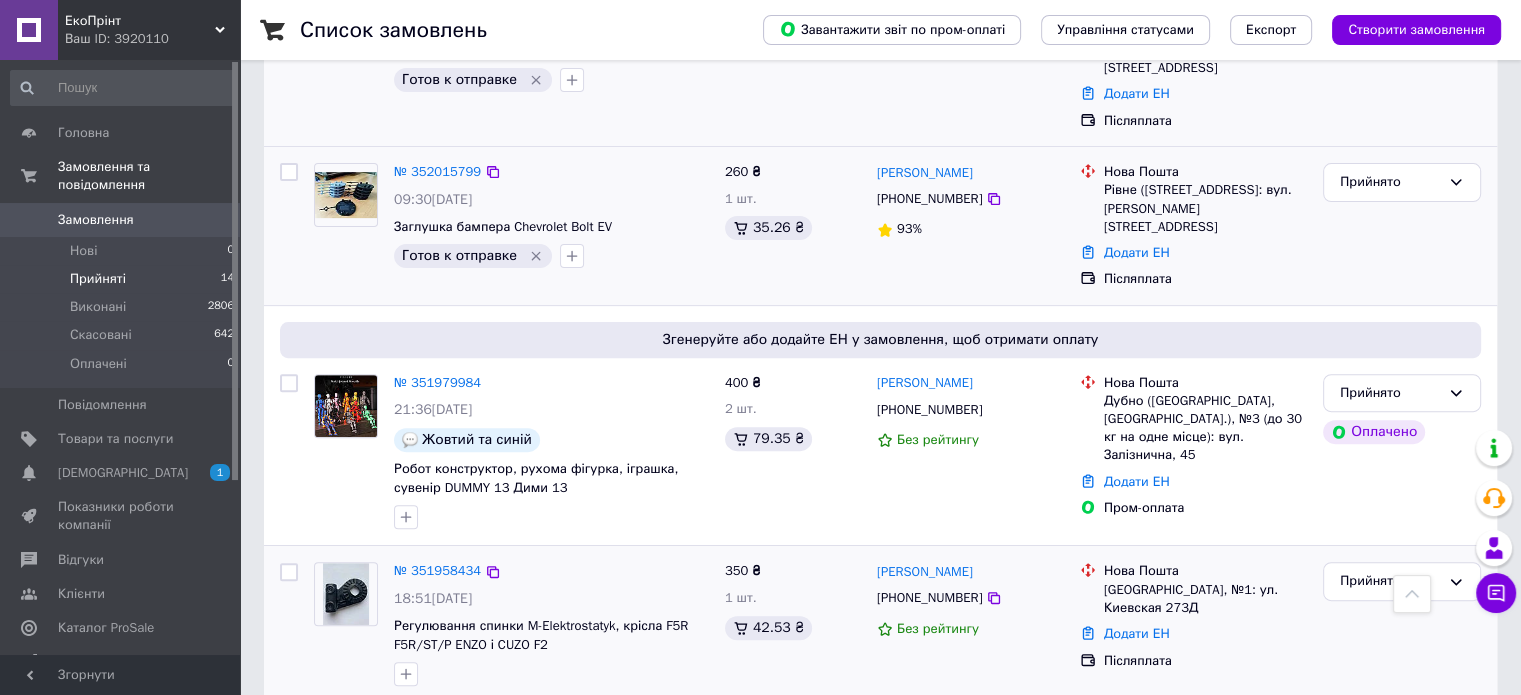 scroll, scrollTop: 700, scrollLeft: 0, axis: vertical 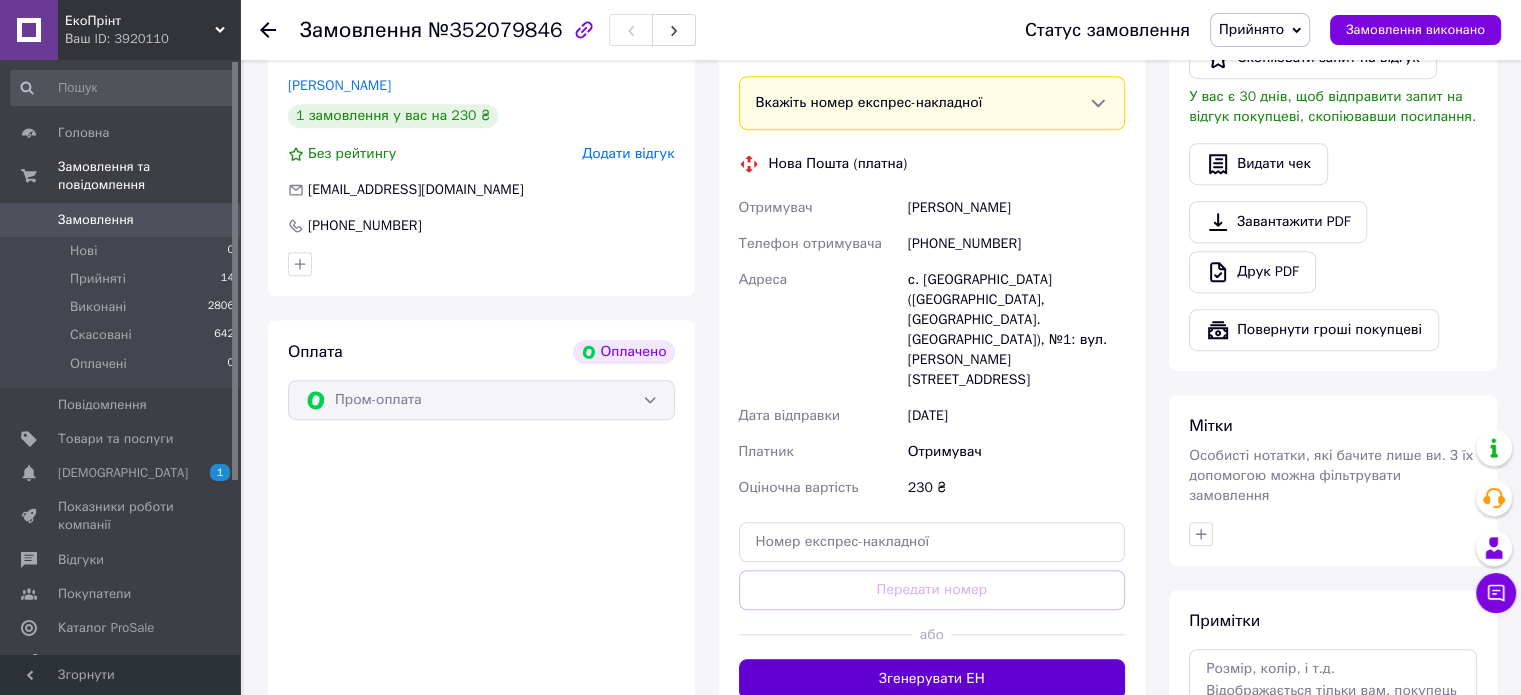 click on "Згенерувати ЕН" at bounding box center (932, 679) 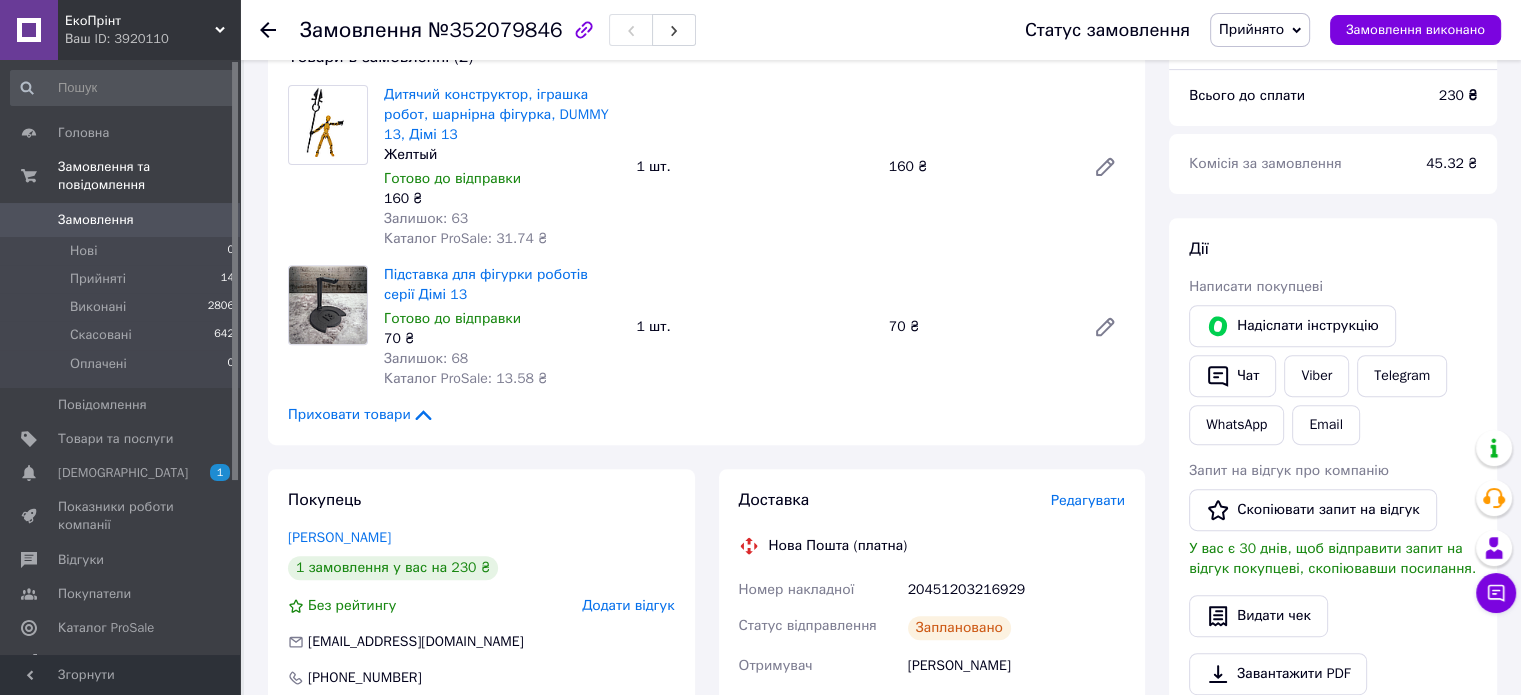 scroll, scrollTop: 700, scrollLeft: 0, axis: vertical 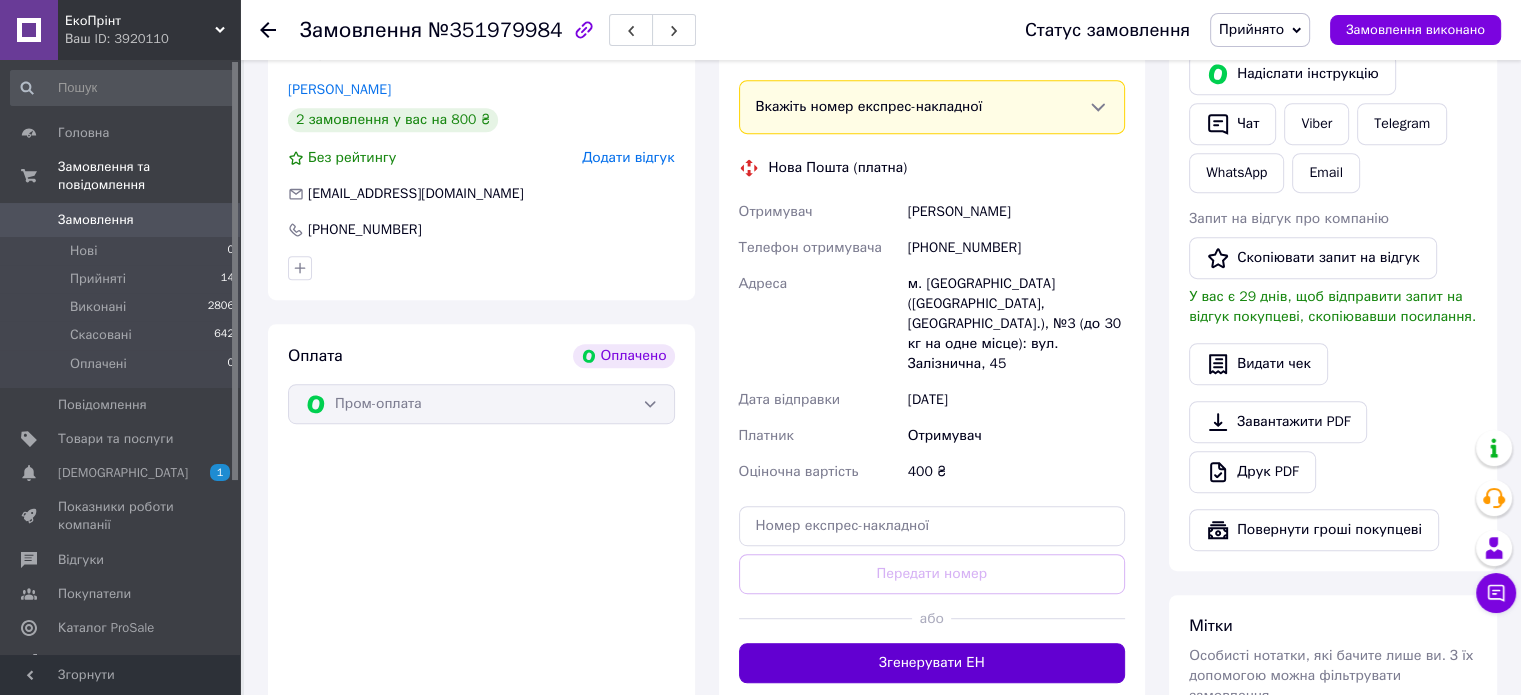click on "Згенерувати ЕН" at bounding box center (932, 663) 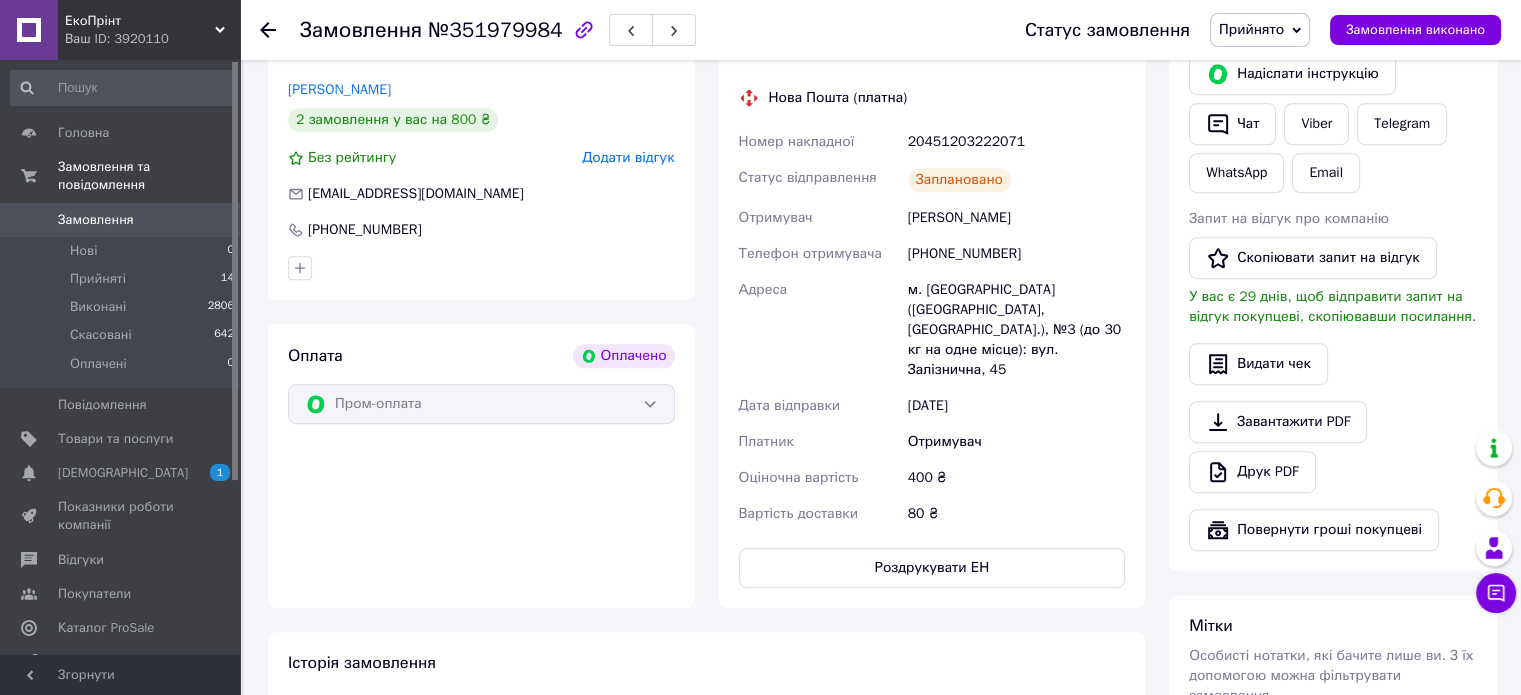 scroll, scrollTop: 900, scrollLeft: 0, axis: vertical 